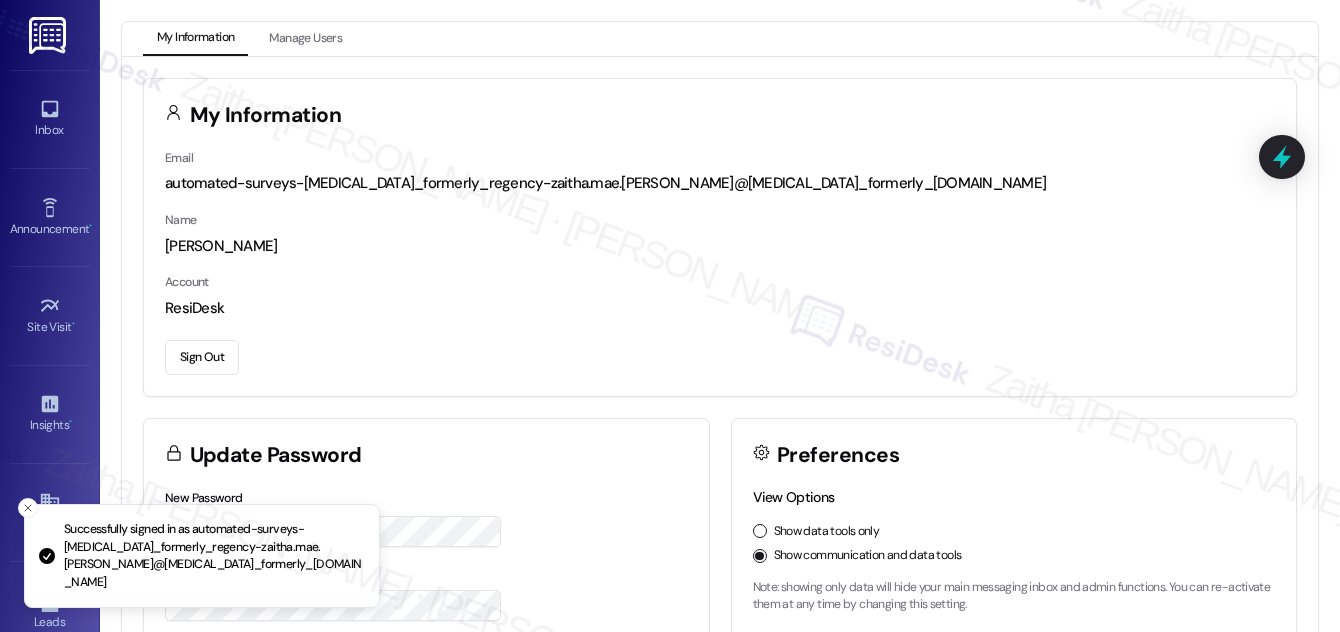 scroll, scrollTop: 0, scrollLeft: 0, axis: both 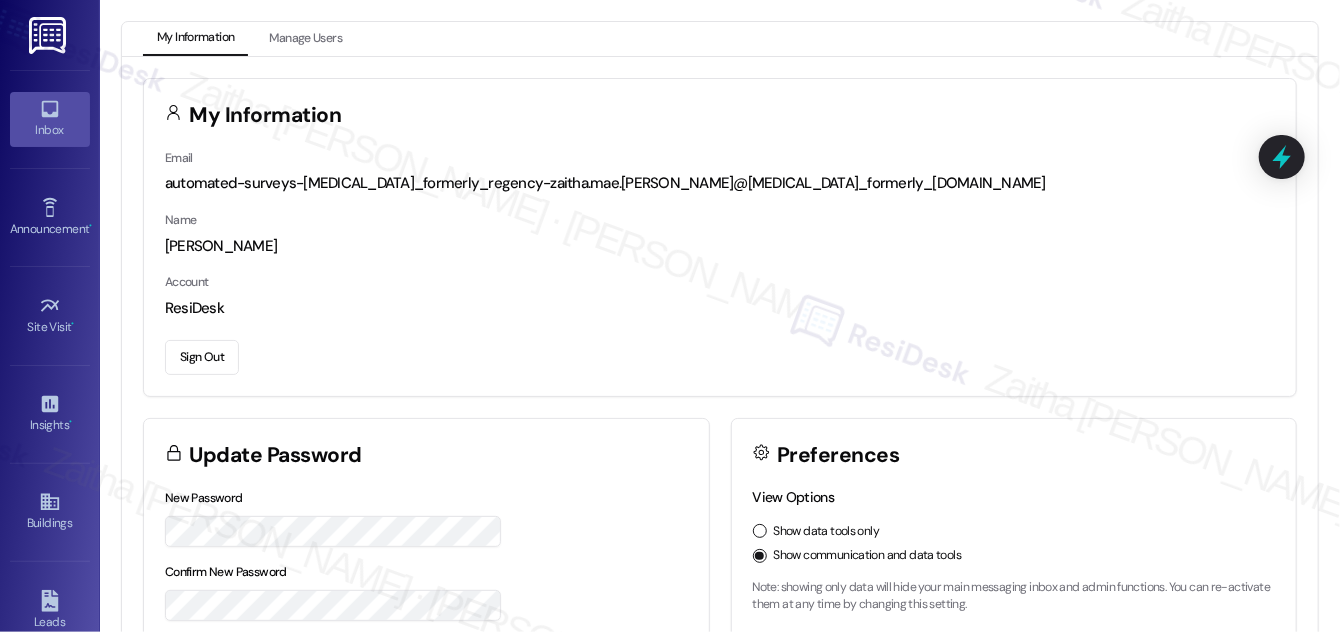 click on "Inbox" at bounding box center [50, 130] 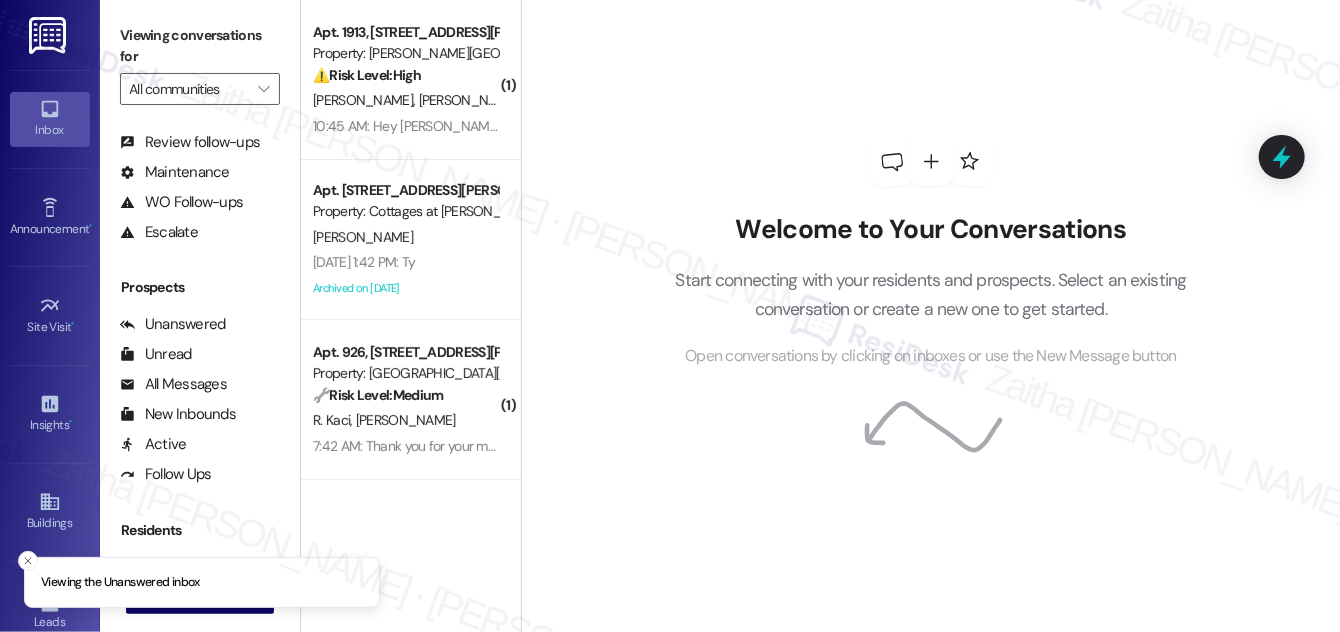scroll, scrollTop: 384, scrollLeft: 0, axis: vertical 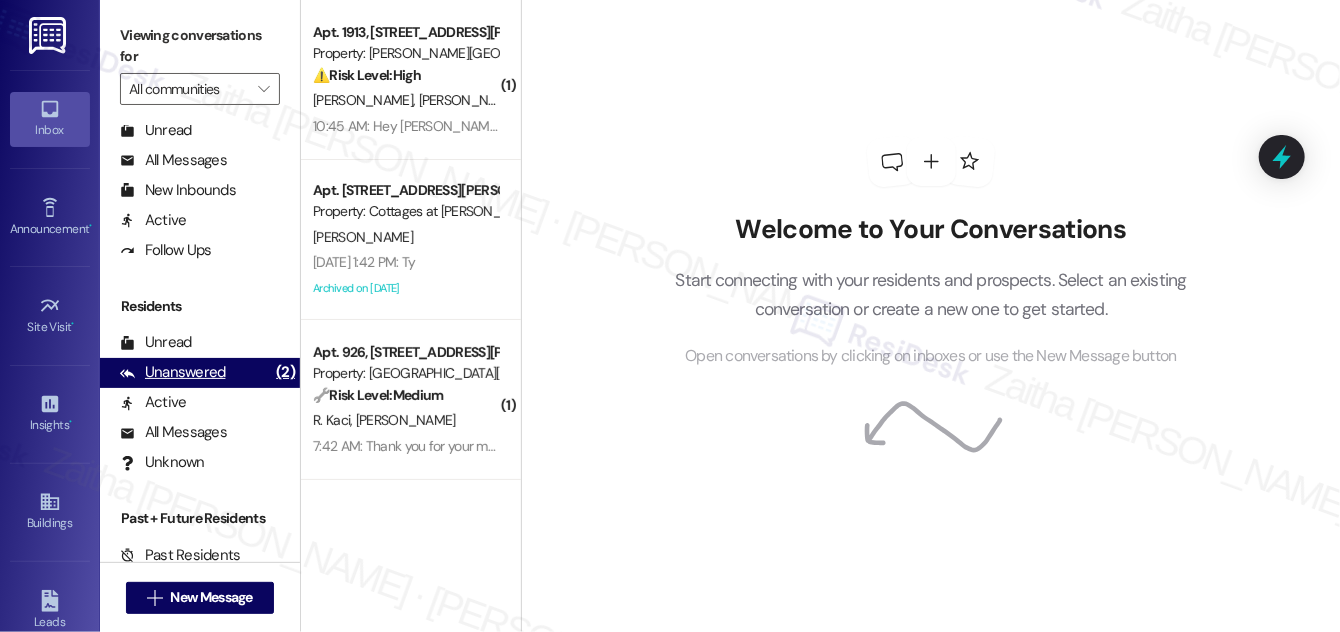 click on "Unanswered" at bounding box center [173, 372] 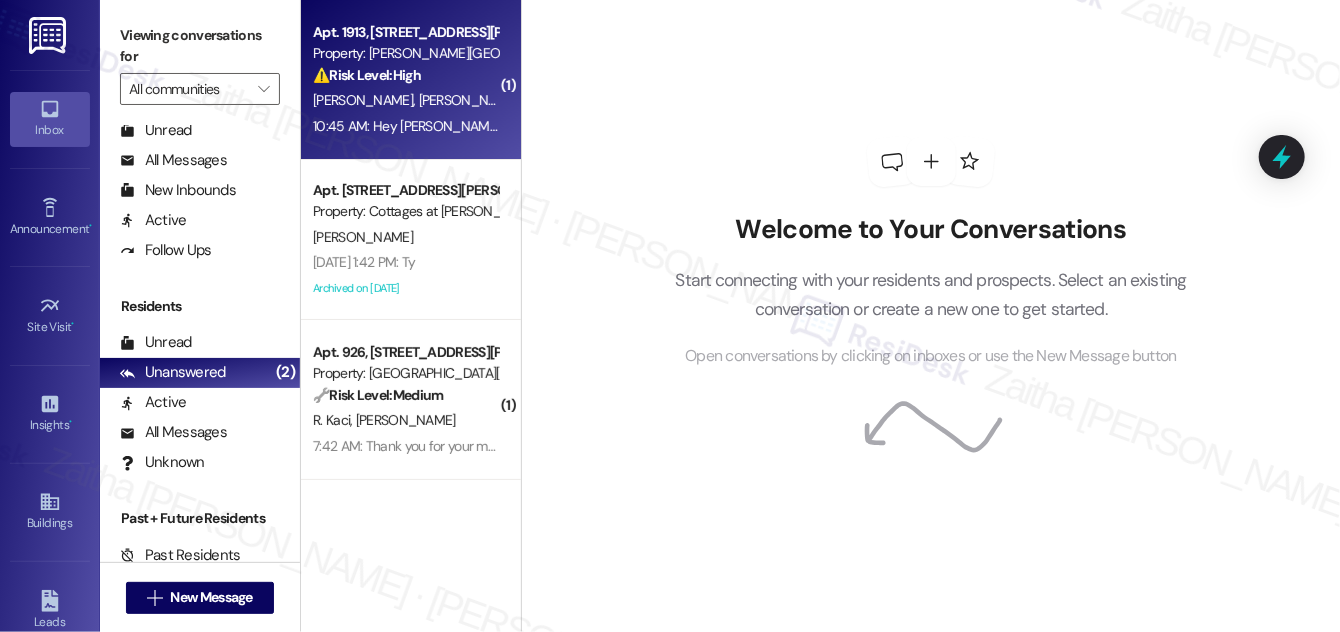 click on "⚠️  Risk Level:  High The resident is inquiring about a referral bonus and its application to their upcoming rent payment. This is a financial concern that needs to be addressed to allow the resident to plan accordingly." at bounding box center [405, 75] 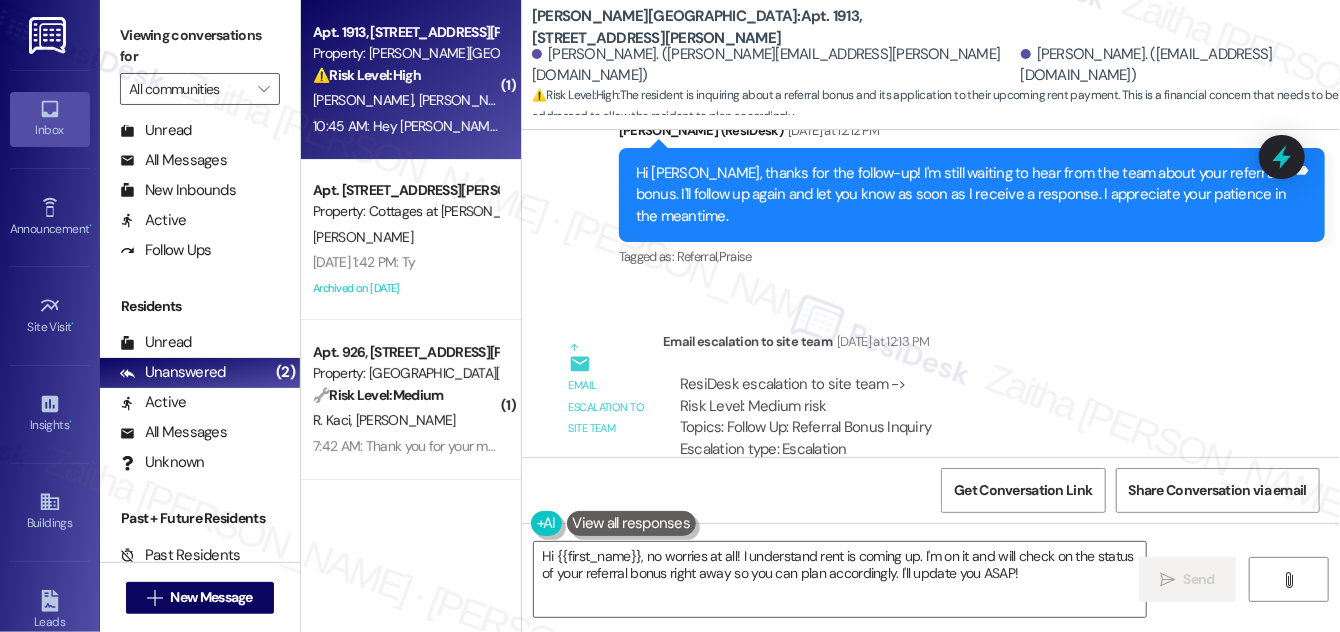 scroll, scrollTop: 9917, scrollLeft: 0, axis: vertical 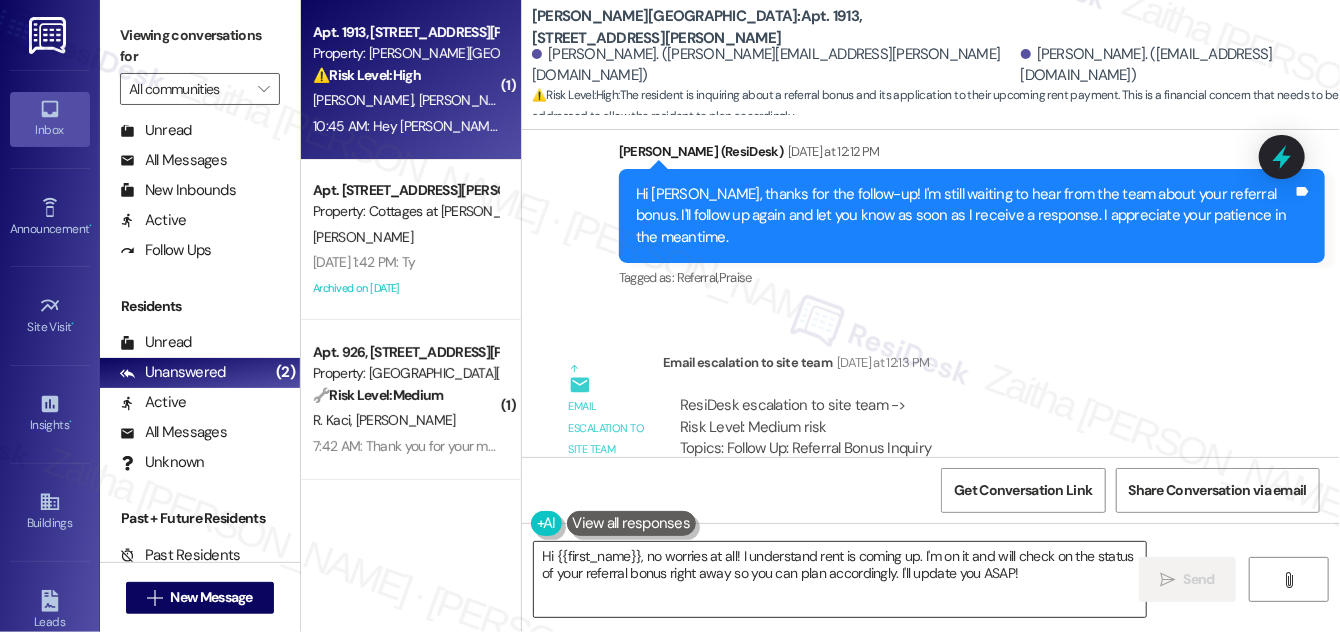 click on "Hi {{first_name}}, no worries at all! I understand rent is coming up. I'm on it and will check on the status of your referral bonus right away so you can plan accordingly. I'll update you ASAP!" at bounding box center (840, 579) 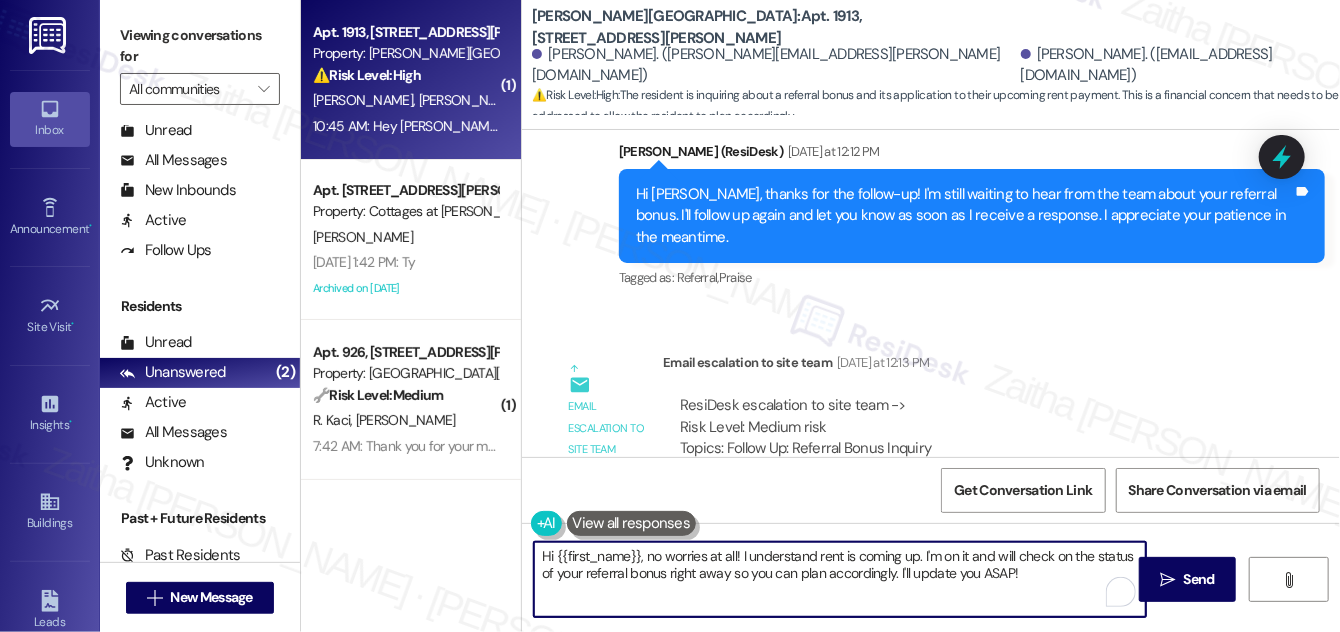 click on "Hi {{first_name}}, no worries at all! I understand rent is coming up. I'm on it and will check on the status of your referral bonus right away so you can plan accordingly. I'll update you ASAP!" at bounding box center [840, 579] 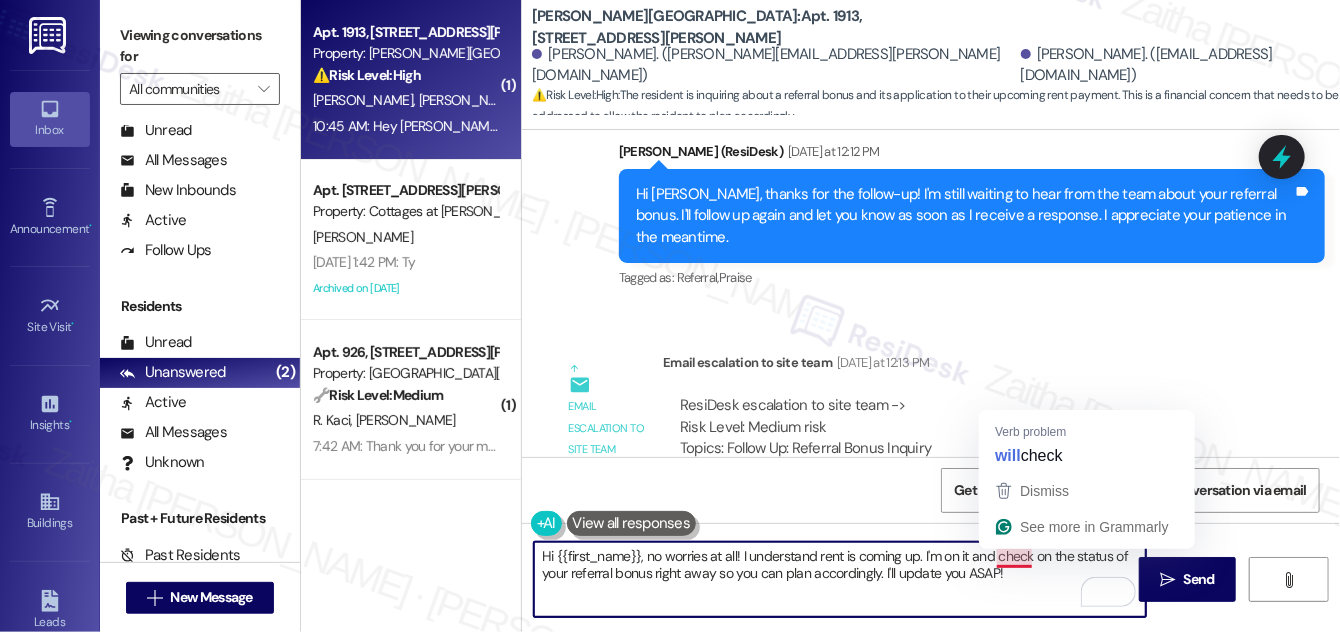 click on "Hi {{first_name}}, no worries at all! I understand rent is coming up. I'm on it and check on the status of your referral bonus right away so you can plan accordingly. I'll update you ASAP!" at bounding box center (840, 579) 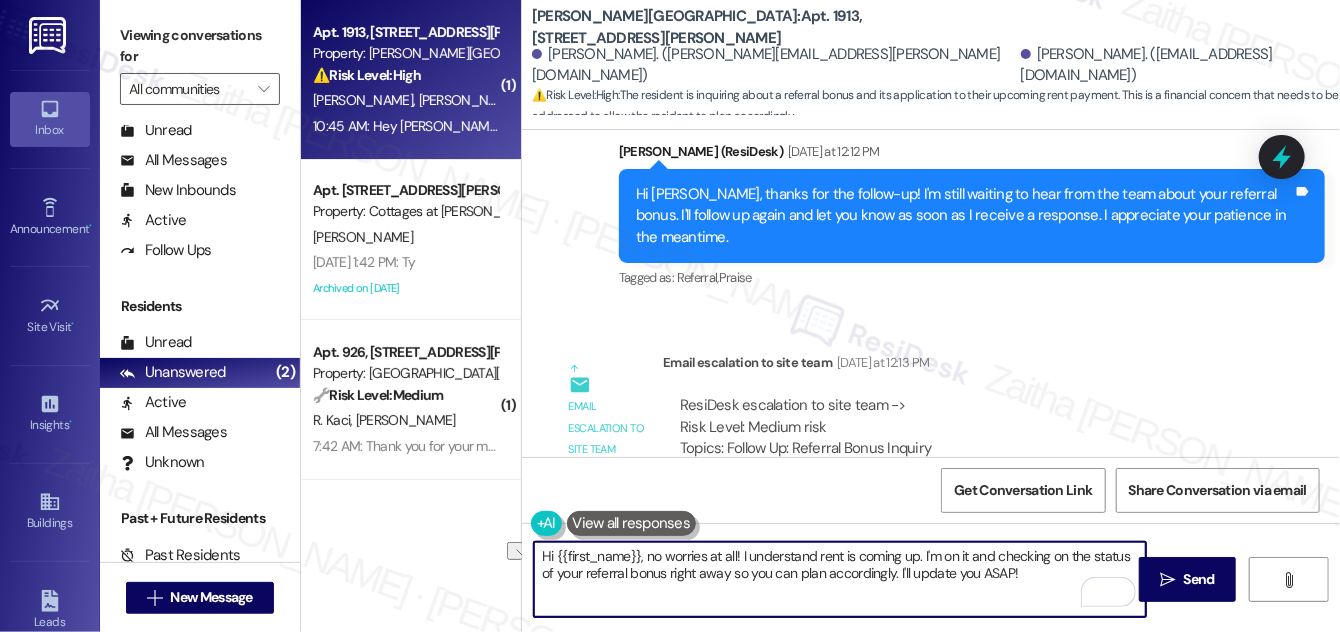 drag, startPoint x: 667, startPoint y: 572, endPoint x: 894, endPoint y: 579, distance: 227.10791 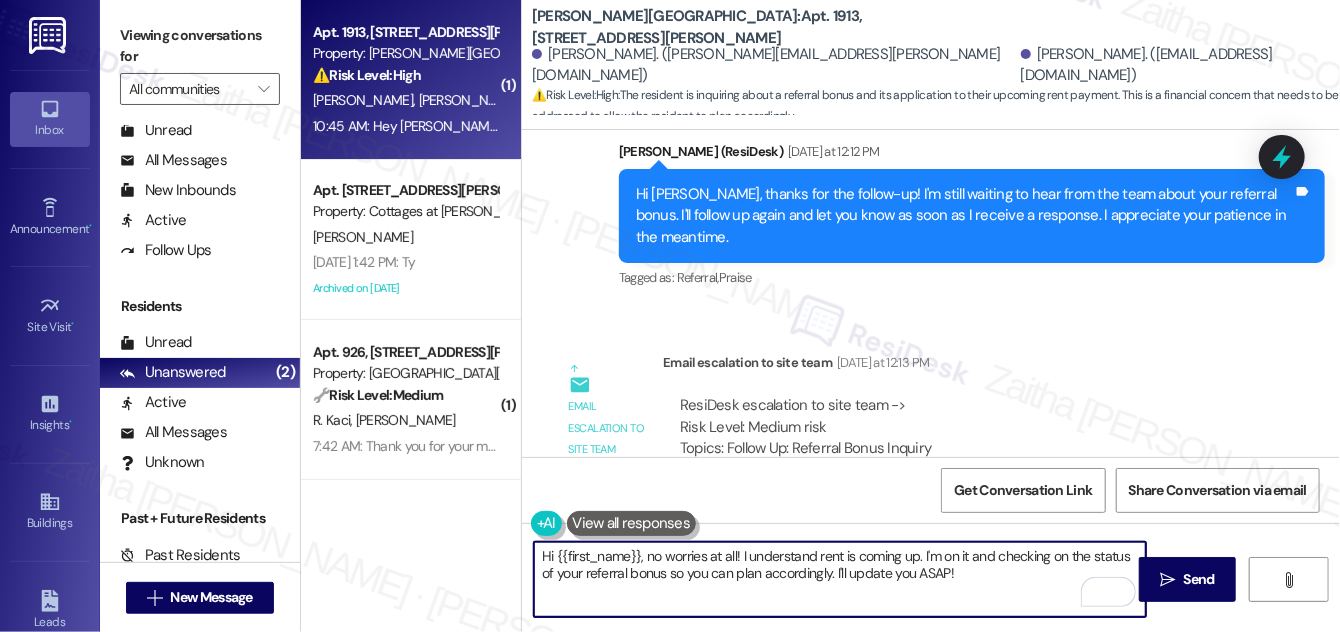 click on "Hi {{first_name}}, no worries at all! I understand rent is coming up. I'm on it and checking on the status of your referral bonus so you can plan accordingly. I'll update you ASAP!" at bounding box center [840, 579] 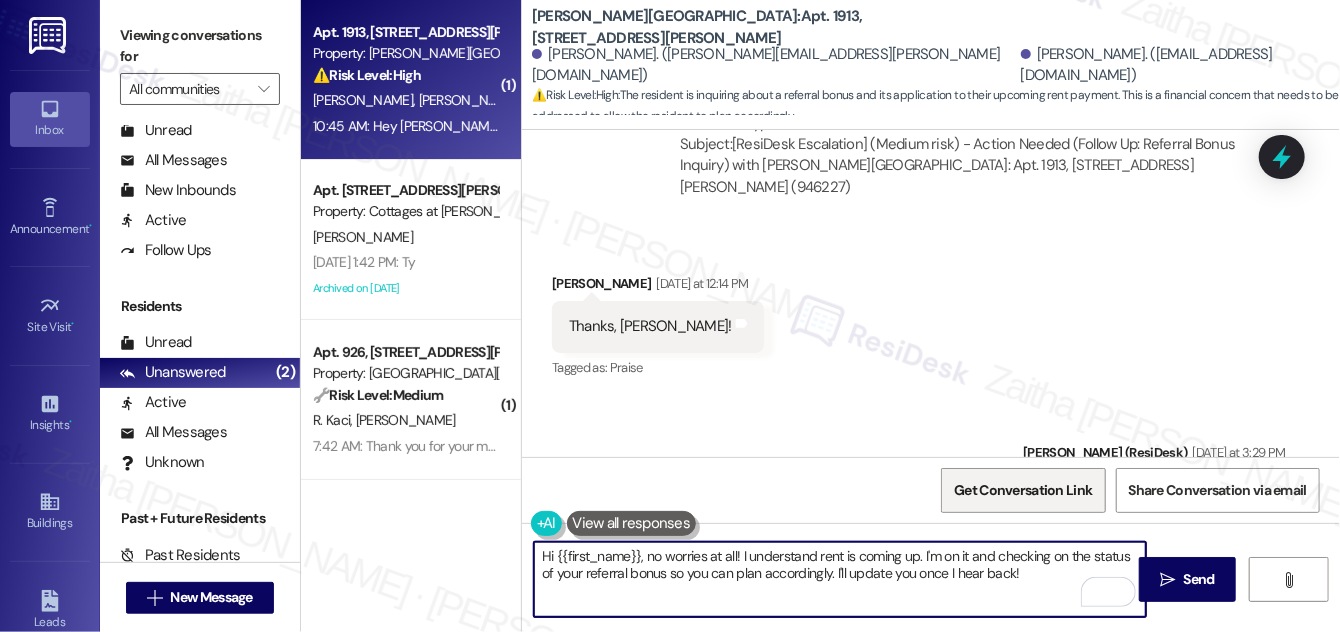 scroll, scrollTop: 10373, scrollLeft: 0, axis: vertical 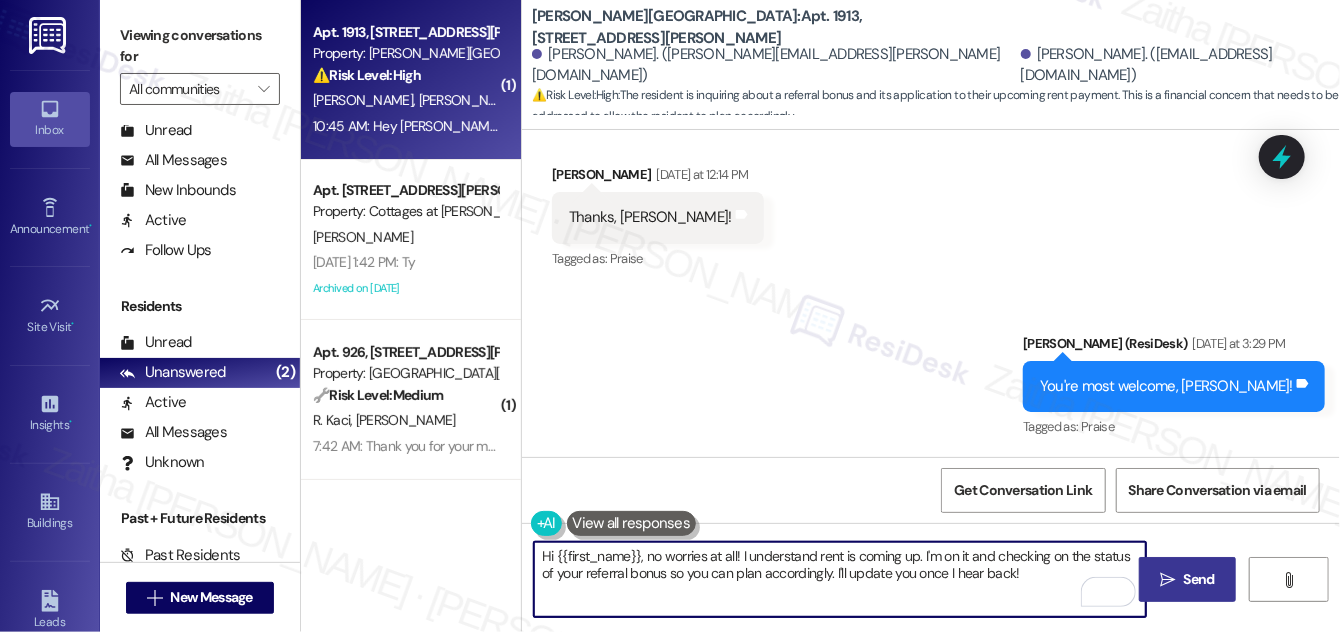 type on "Hi {{first_name}}, no worries at all! I understand rent is coming up. I'm on it and checking on the status of your referral bonus so you can plan accordingly. I'll update you once I hear back!" 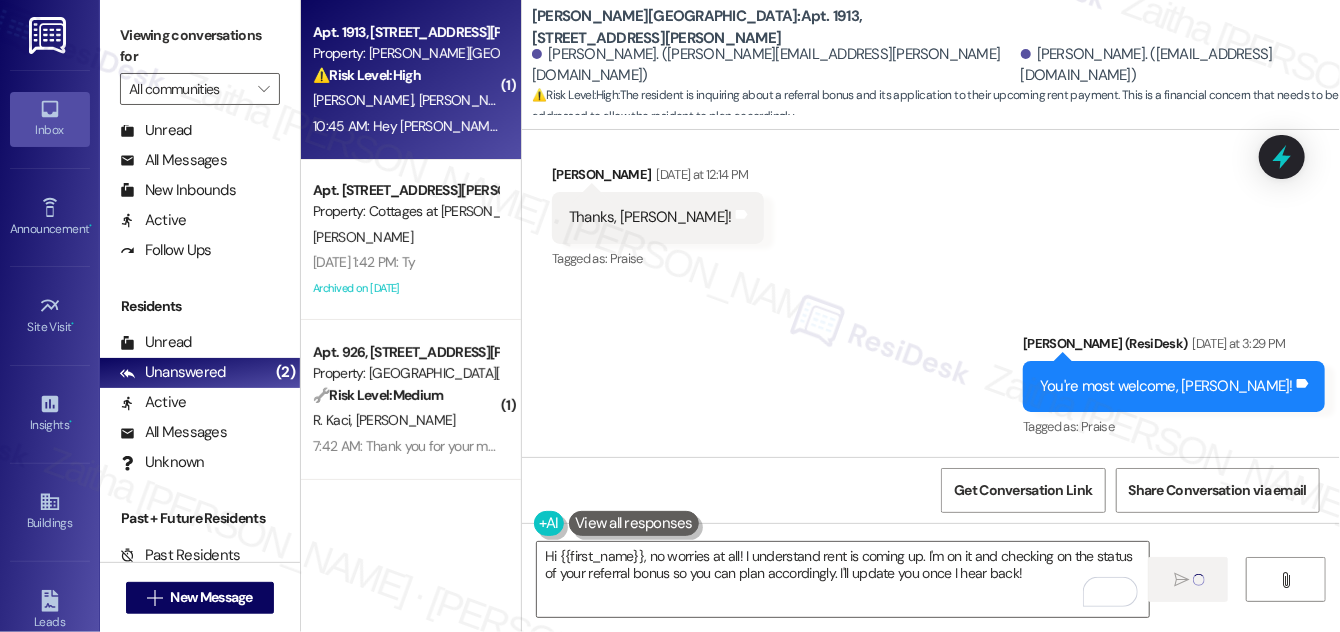 type 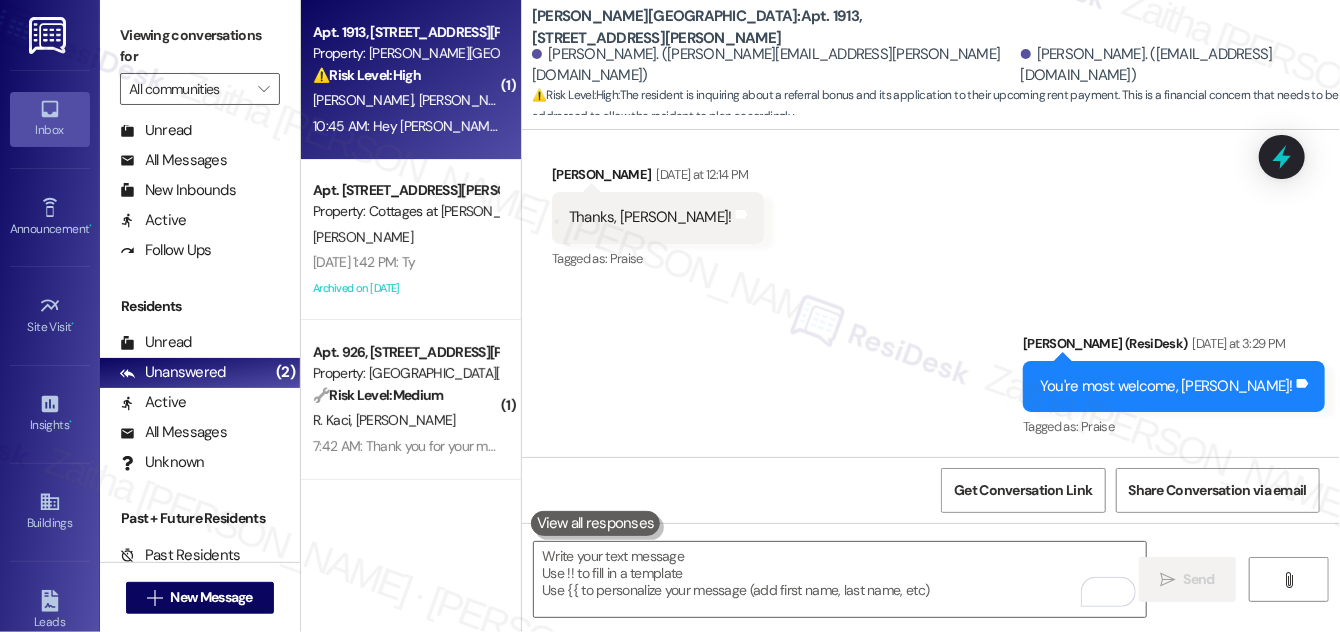 scroll, scrollTop: 10372, scrollLeft: 0, axis: vertical 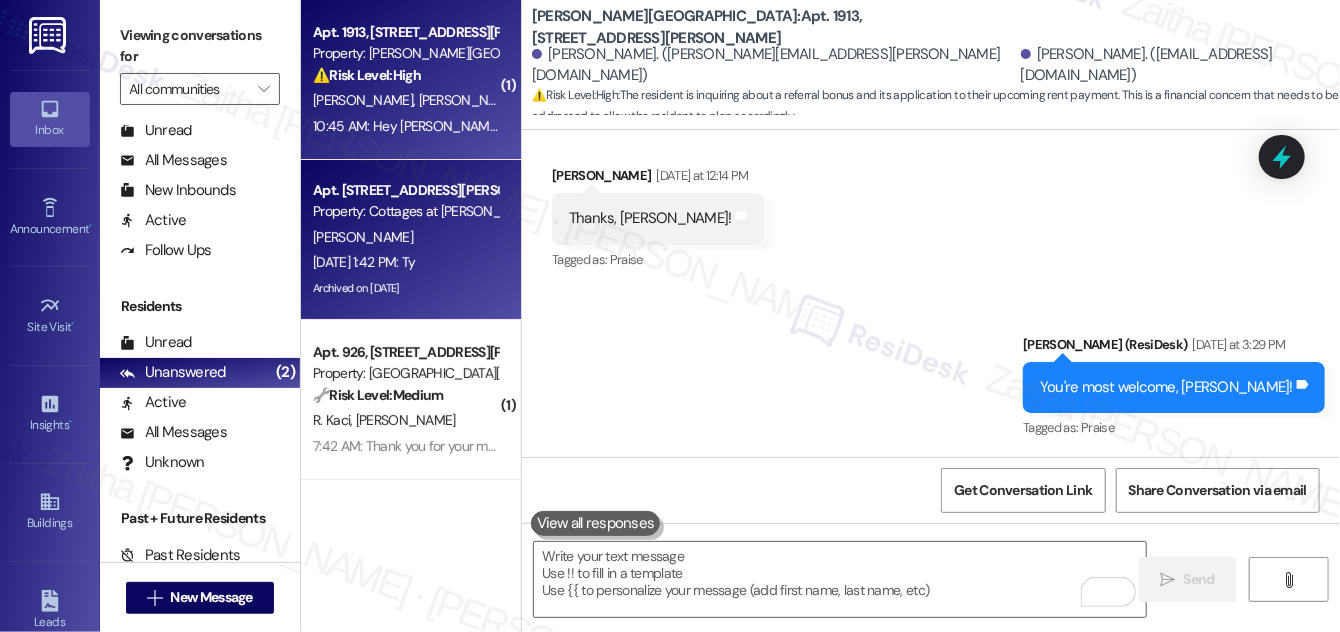 click on "[DATE] 1:42 PM: Ty [DATE] 1:42 PM: Ty" at bounding box center (405, 262) 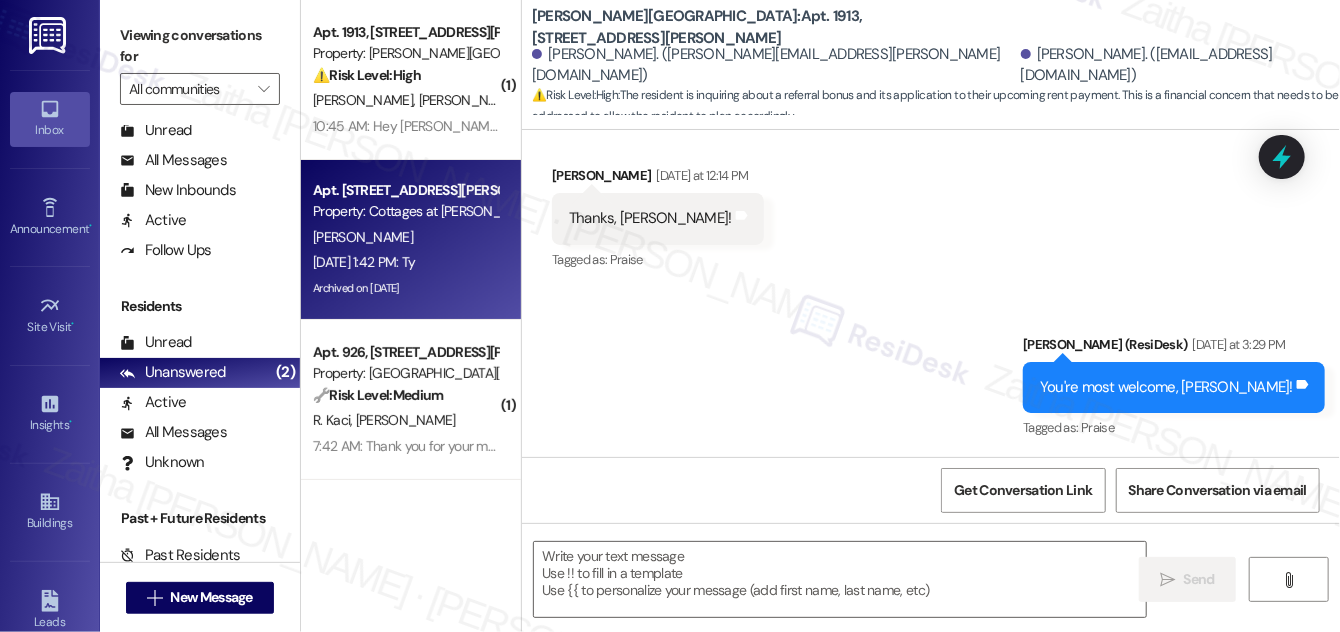 type on "Fetching suggested responses. Please feel free to read through the conversation in the meantime." 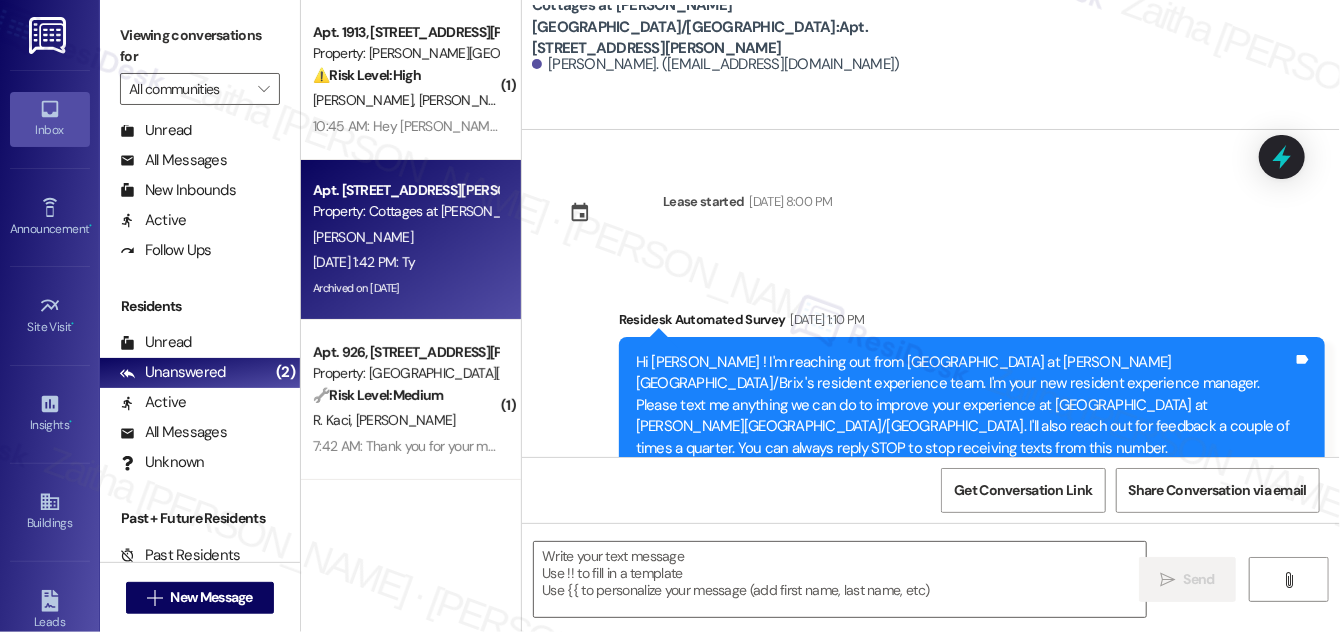 type on "Fetching suggested responses. Please feel free to read through the conversation in the meantime." 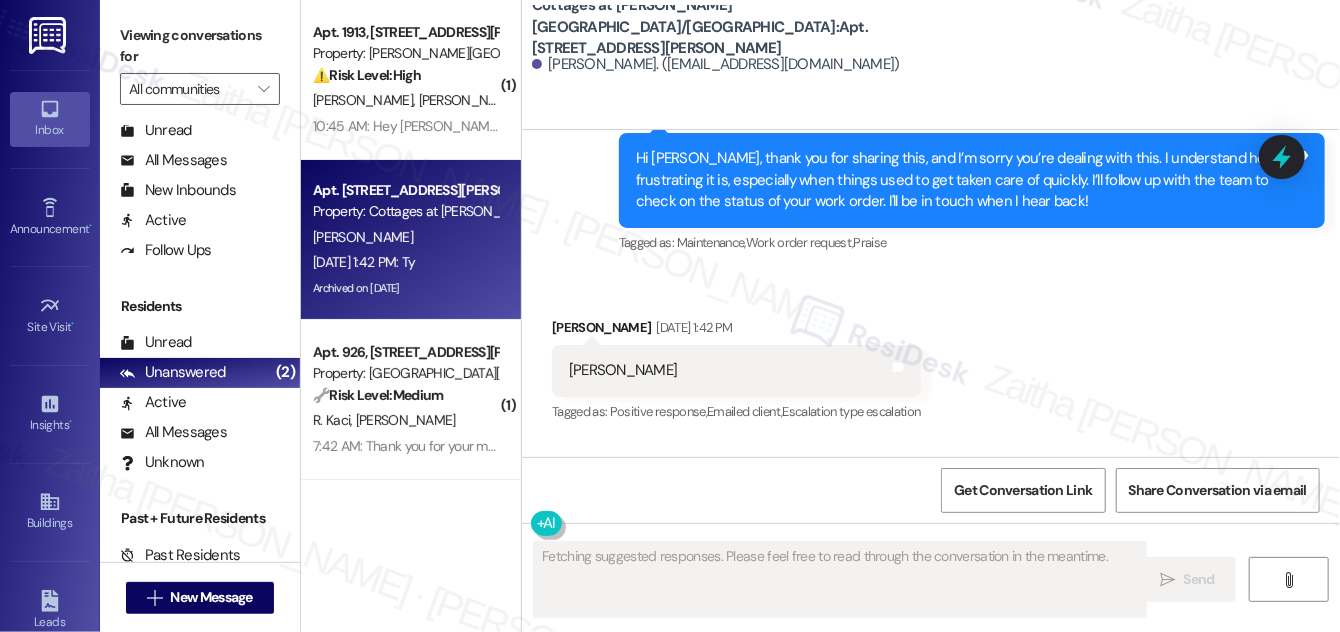 type 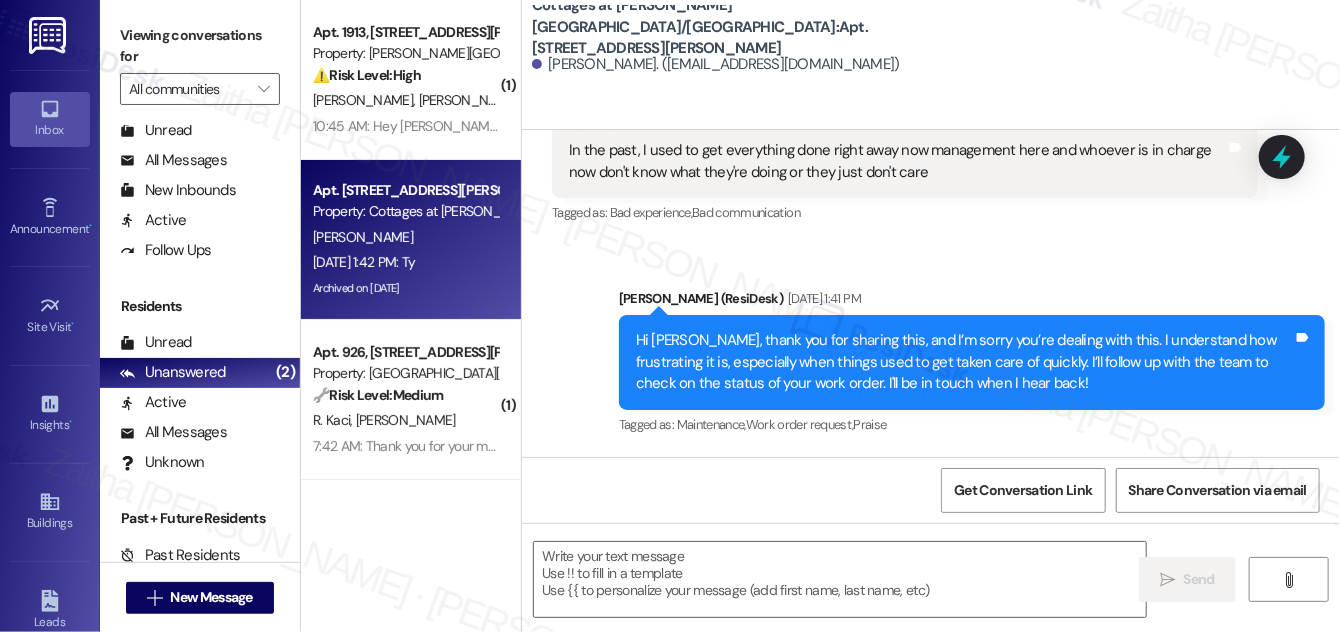 scroll, scrollTop: 28844, scrollLeft: 0, axis: vertical 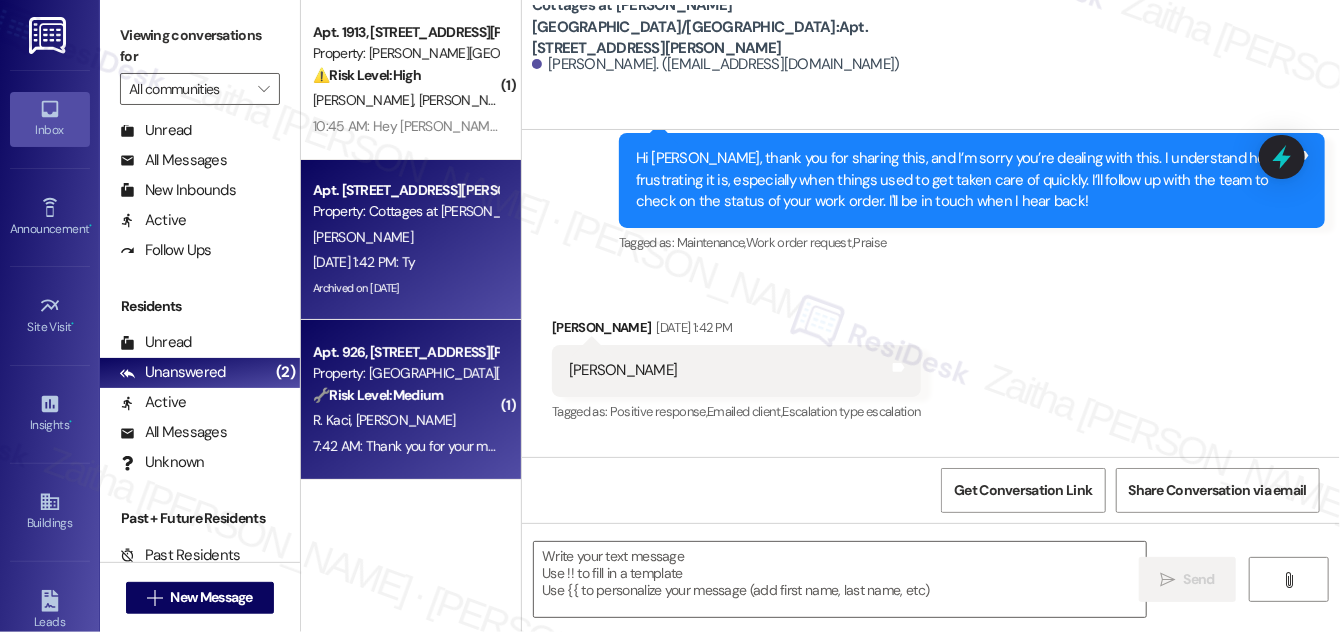 click on "Property: [GEOGRAPHIC_DATA][PERSON_NAME]" at bounding box center [405, 373] 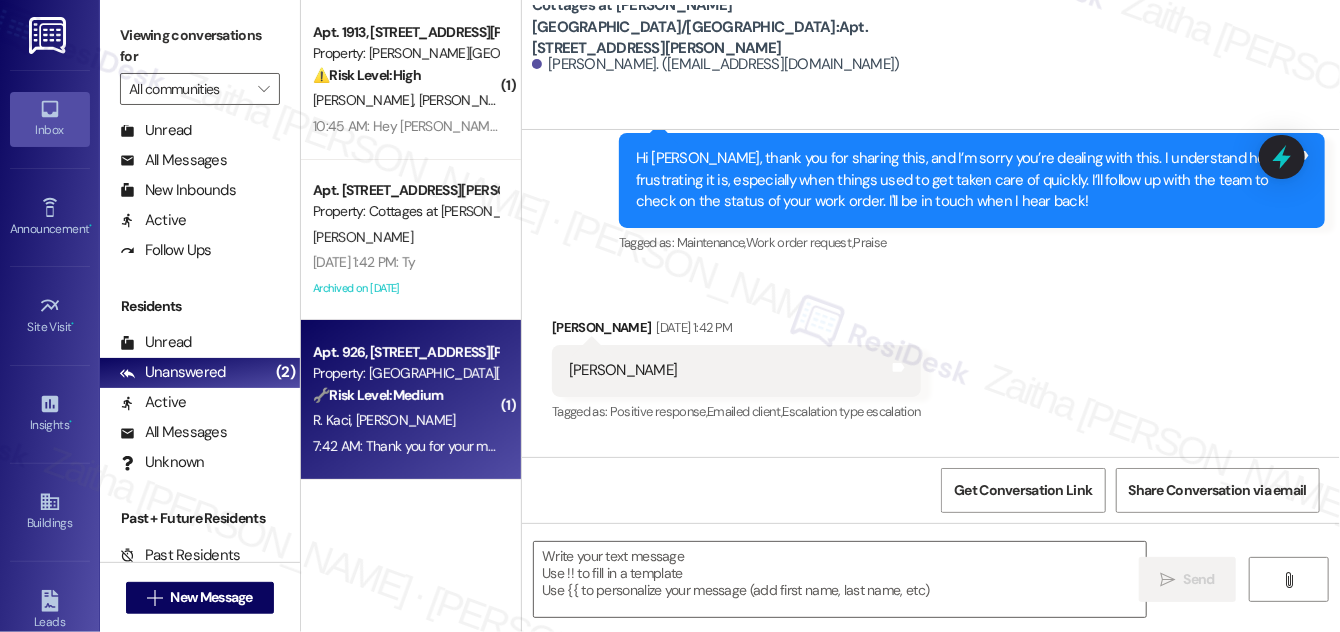 type on "Fetching suggested responses. Please feel free to read through the conversation in the meantime." 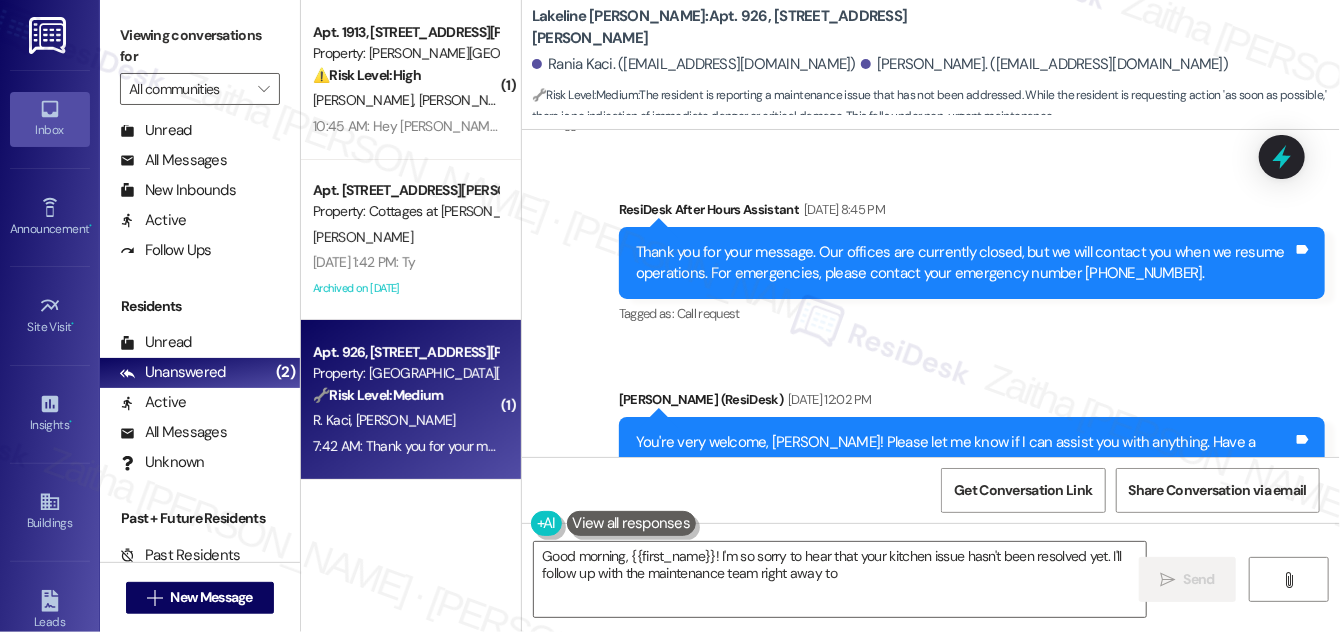 scroll, scrollTop: 4605, scrollLeft: 0, axis: vertical 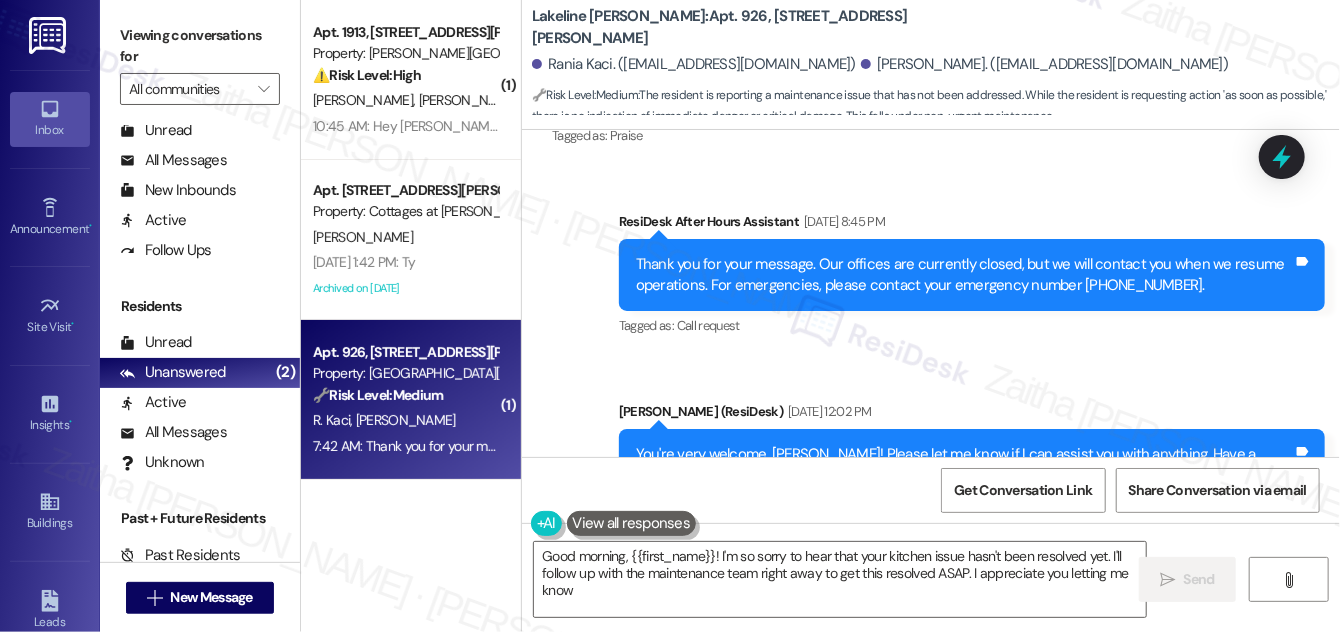 type on "Good morning, {{first_name}}! I'm so sorry to hear that your kitchen issue hasn't been resolved yet. I'll follow up with the maintenance team right away to get this resolved ASAP. I appreciate you letting me know!" 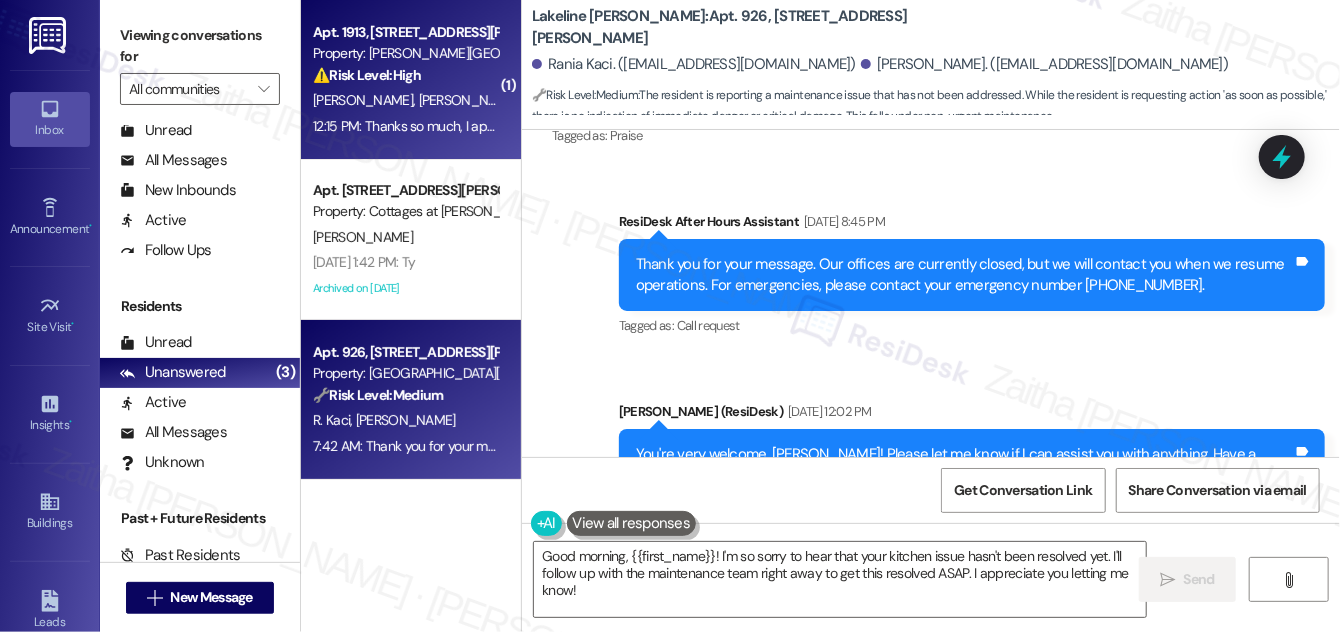 click on "[PERSON_NAME] [PERSON_NAME]" at bounding box center (405, 100) 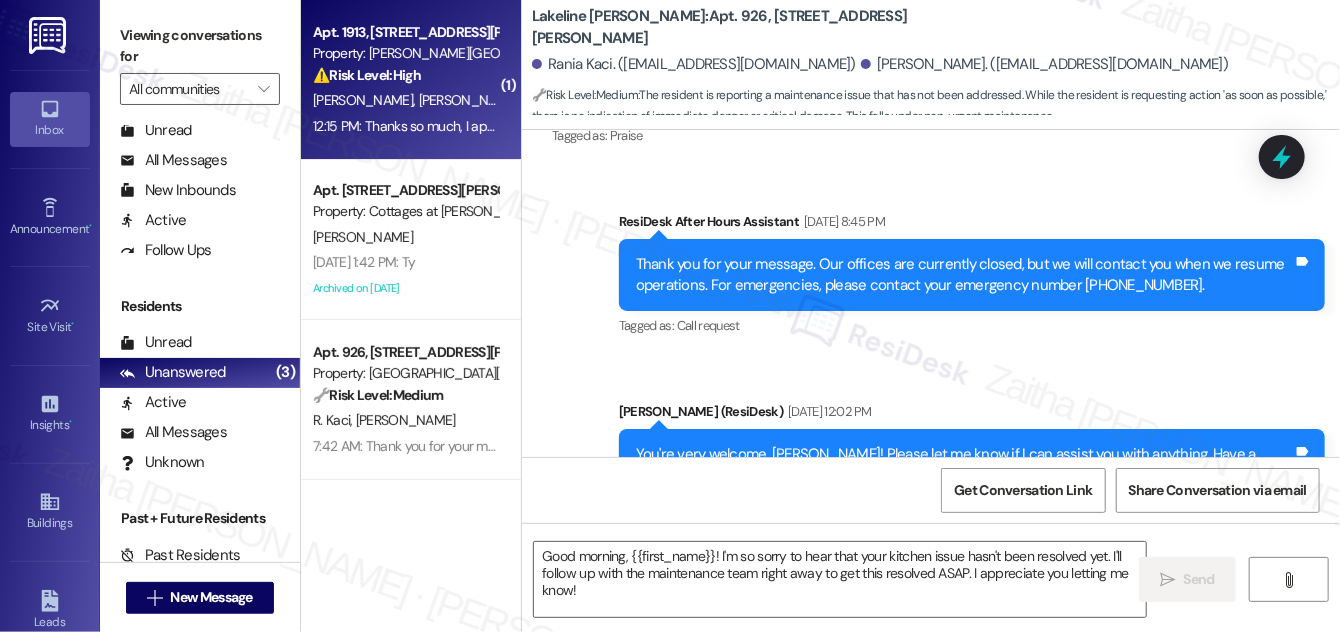 type on "Fetching suggested responses. Please feel free to read through the conversation in the meantime." 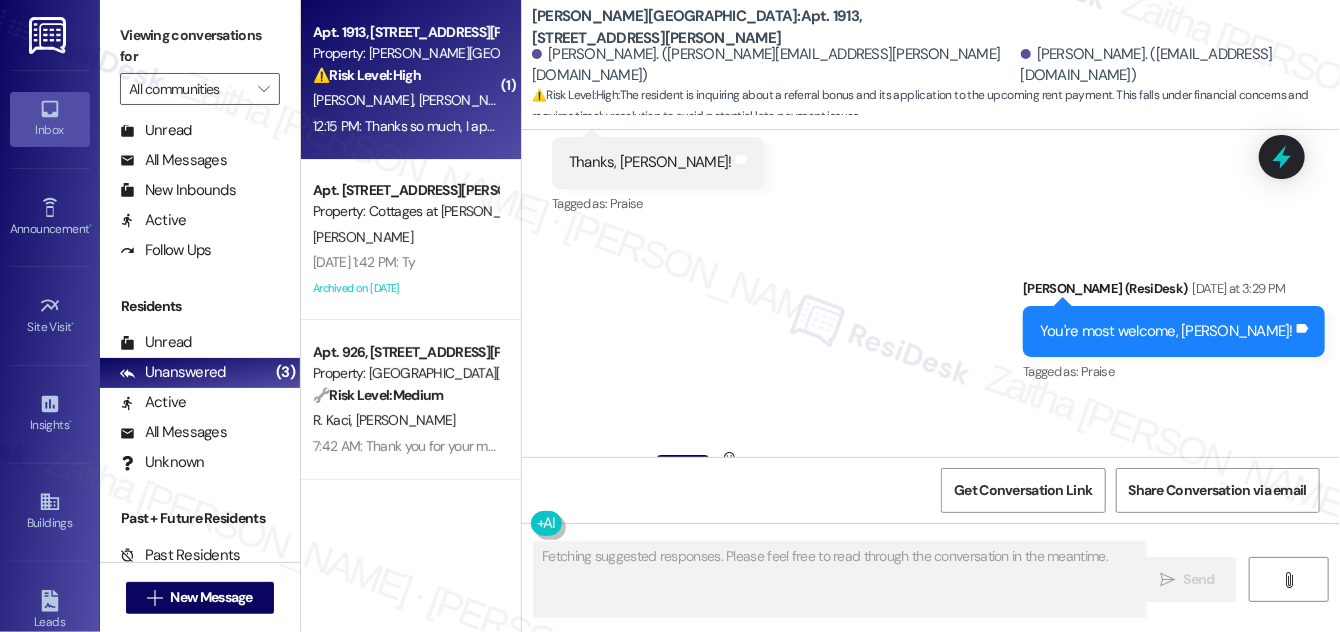 scroll, scrollTop: 10730, scrollLeft: 0, axis: vertical 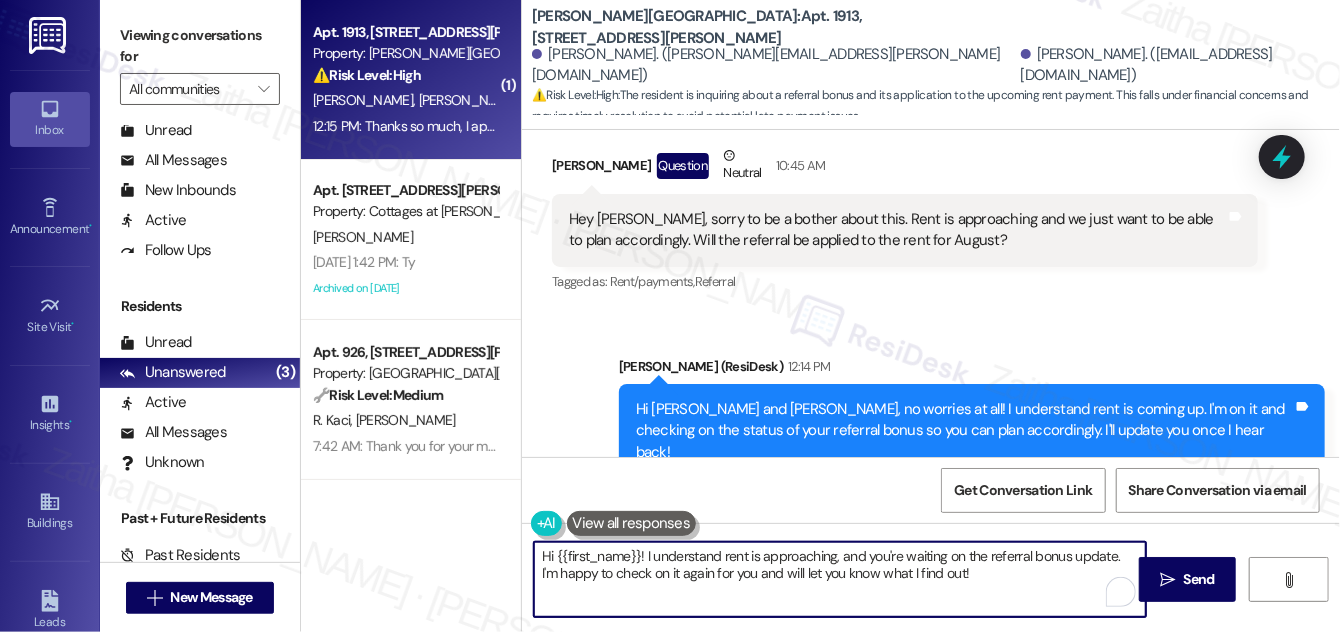 drag, startPoint x: 538, startPoint y: 555, endPoint x: 960, endPoint y: 579, distance: 422.68192 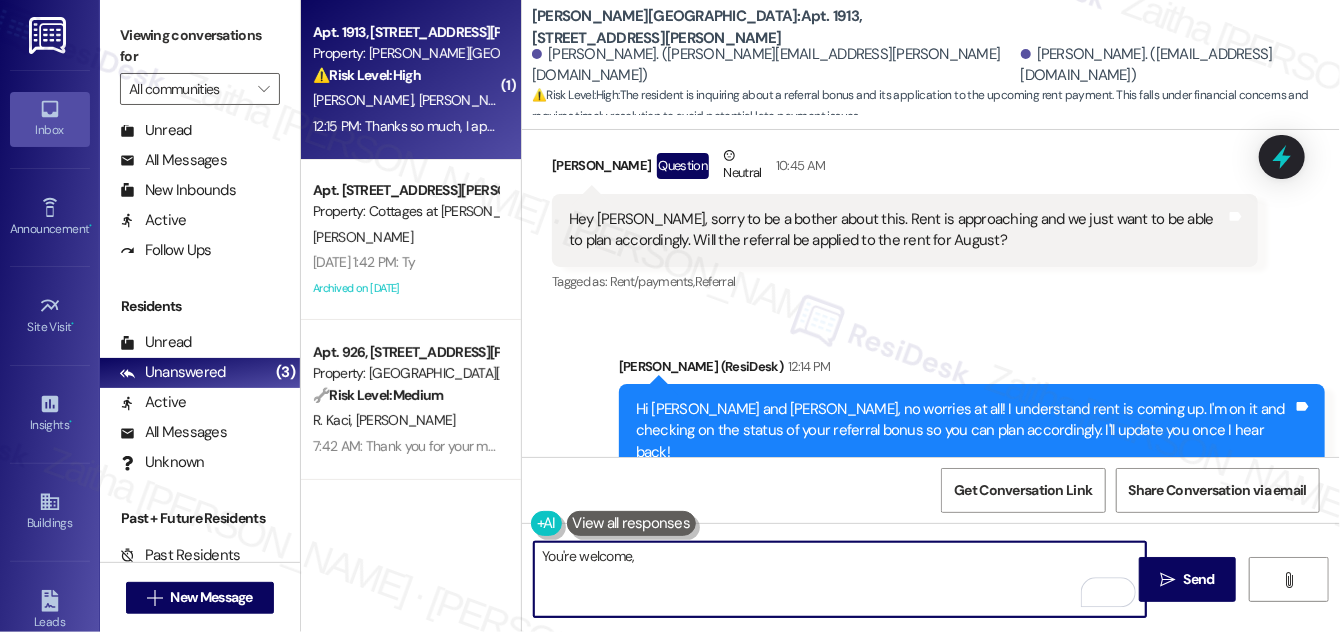 click on "[PERSON_NAME] 12:15 PM" at bounding box center [677, 582] 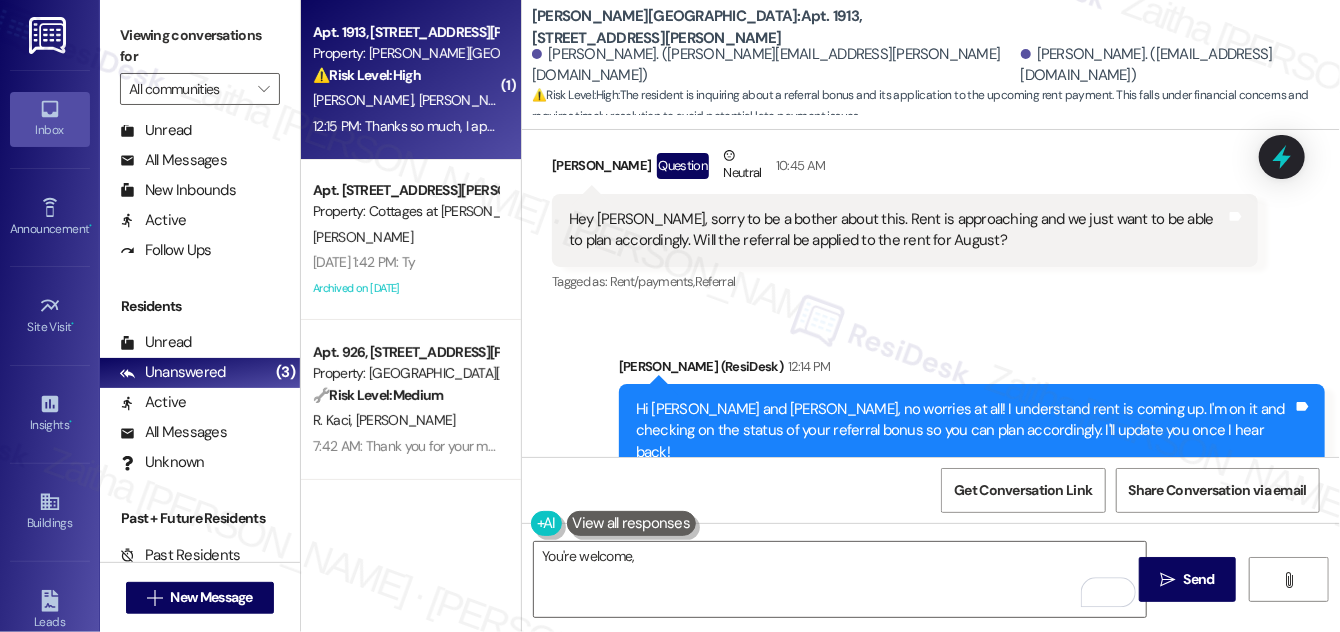 click on "[PERSON_NAME] 12:15 PM" at bounding box center [677, 582] 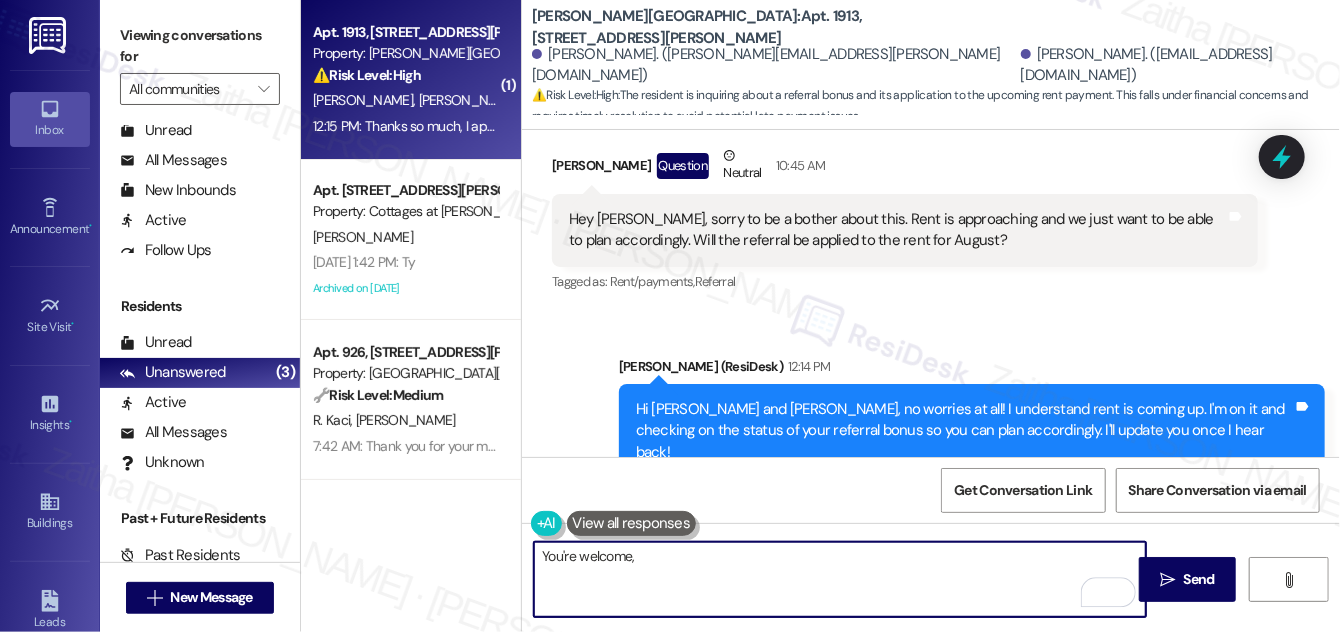 click on "You're welcome," at bounding box center [840, 579] 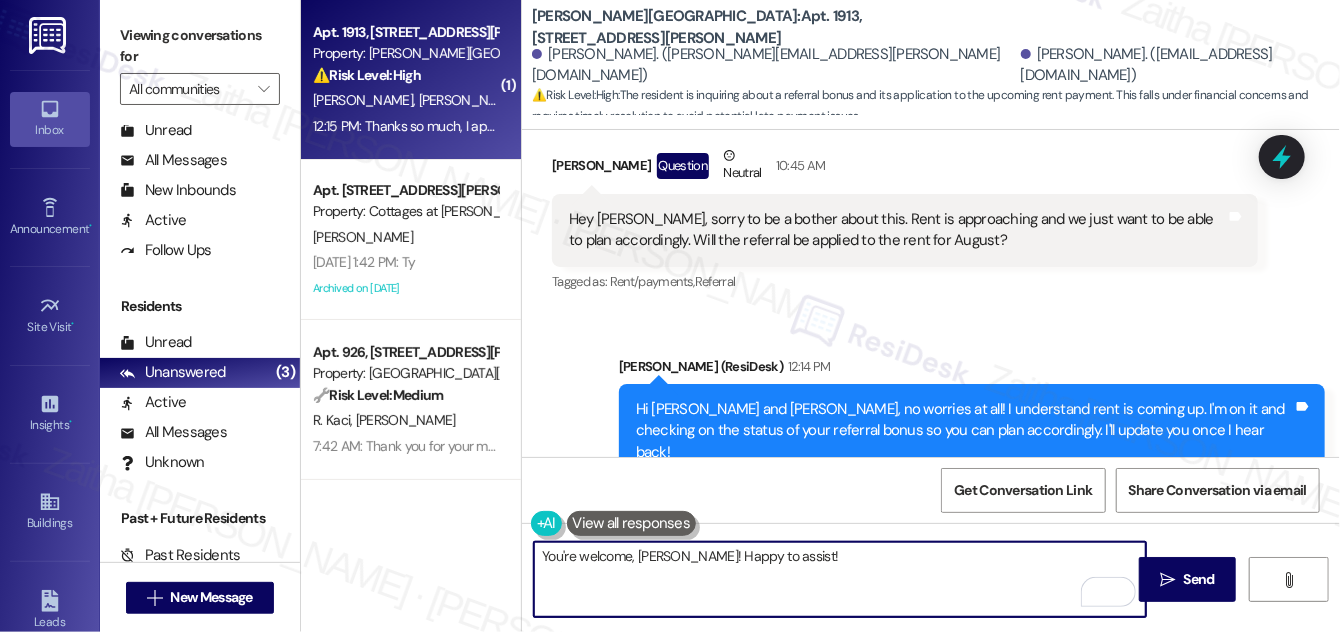 scroll, scrollTop: 10731, scrollLeft: 0, axis: vertical 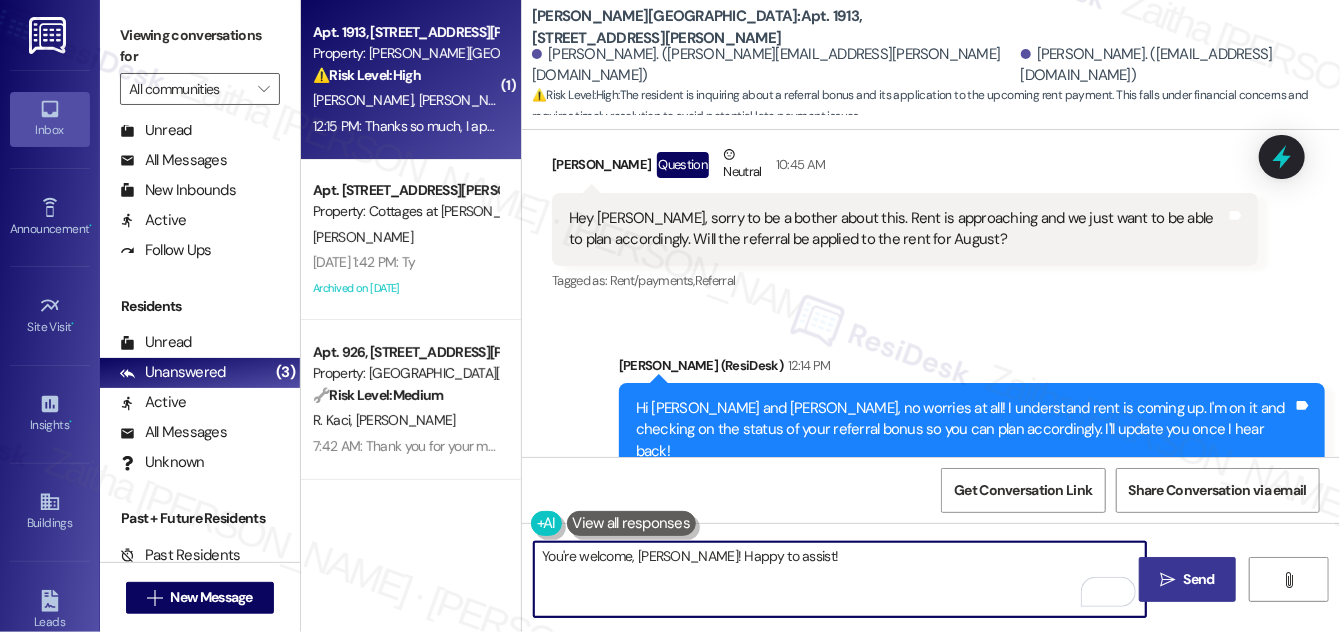 type on "You're welcome, [PERSON_NAME]! Happy to assist!" 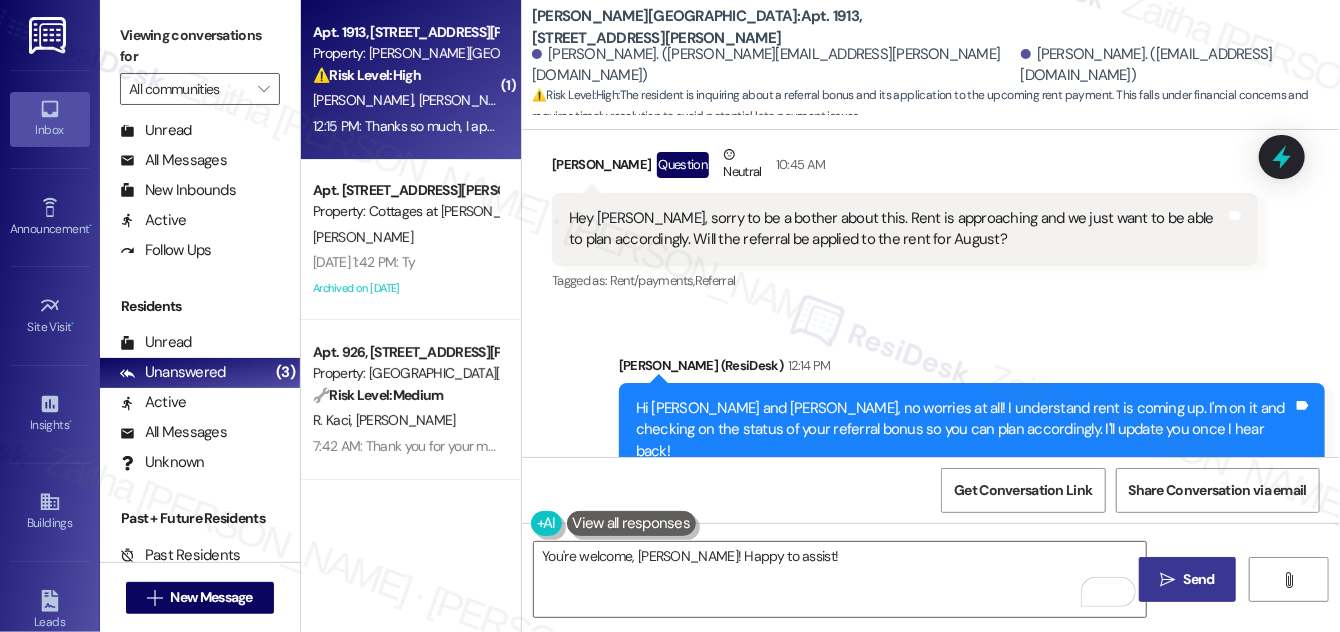 click on "Send" at bounding box center [1199, 579] 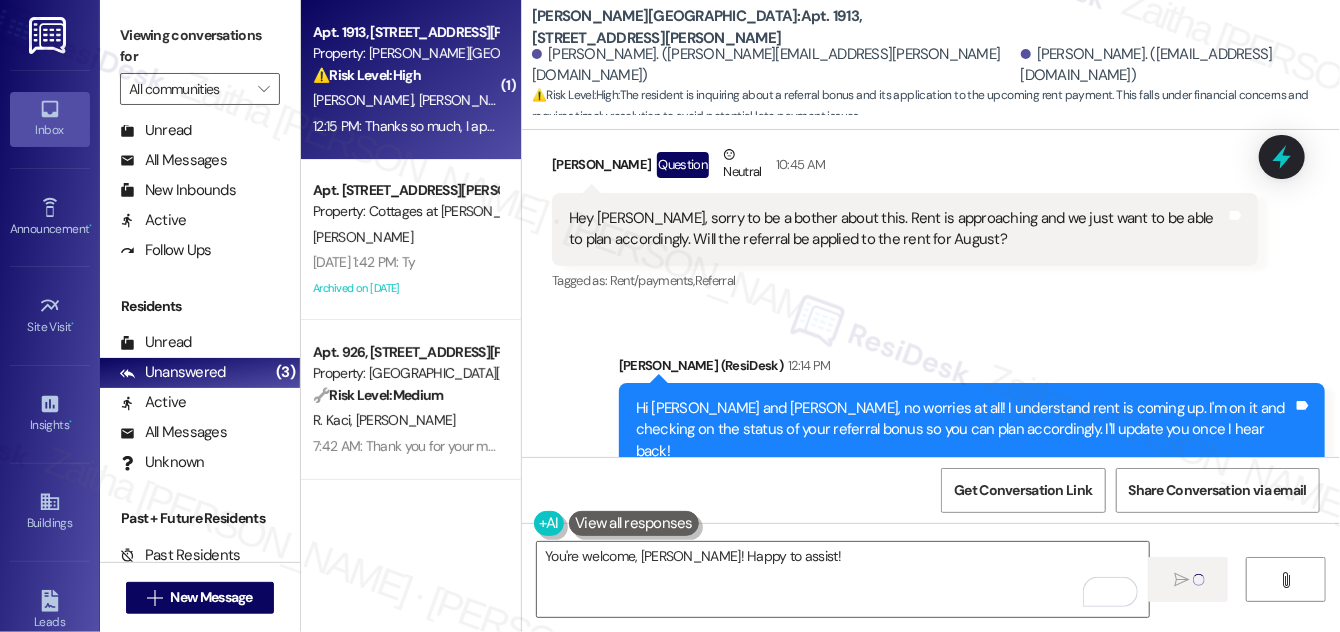 type 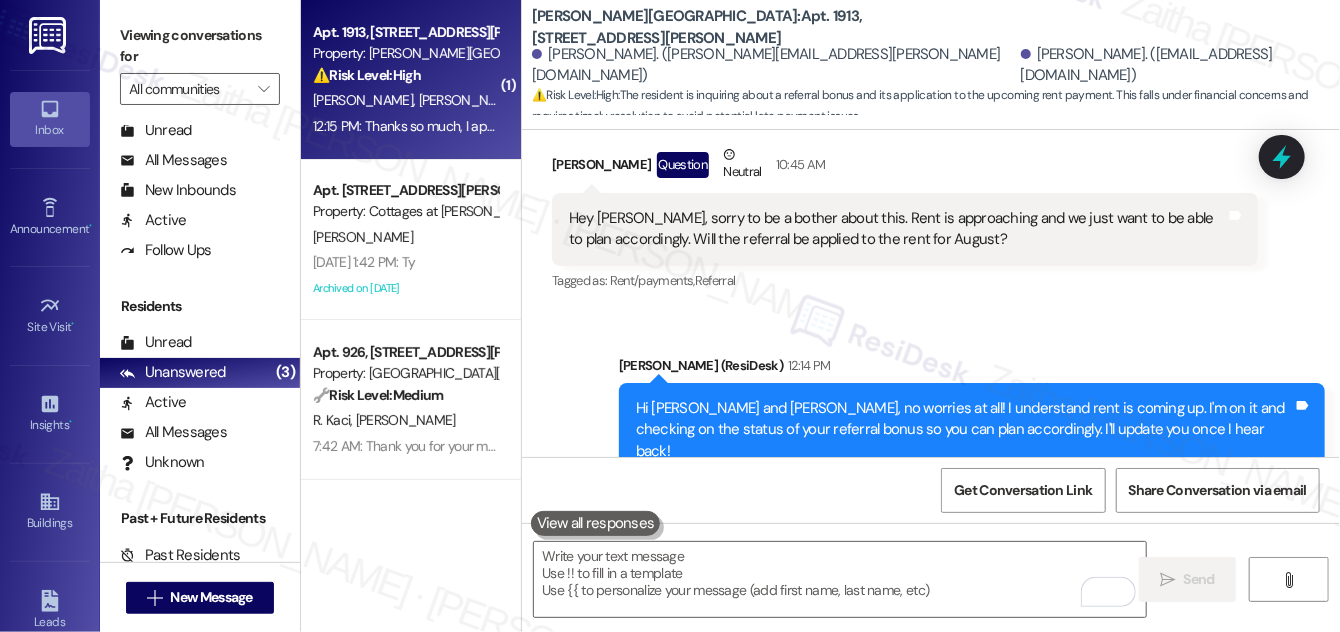 scroll, scrollTop: 10730, scrollLeft: 0, axis: vertical 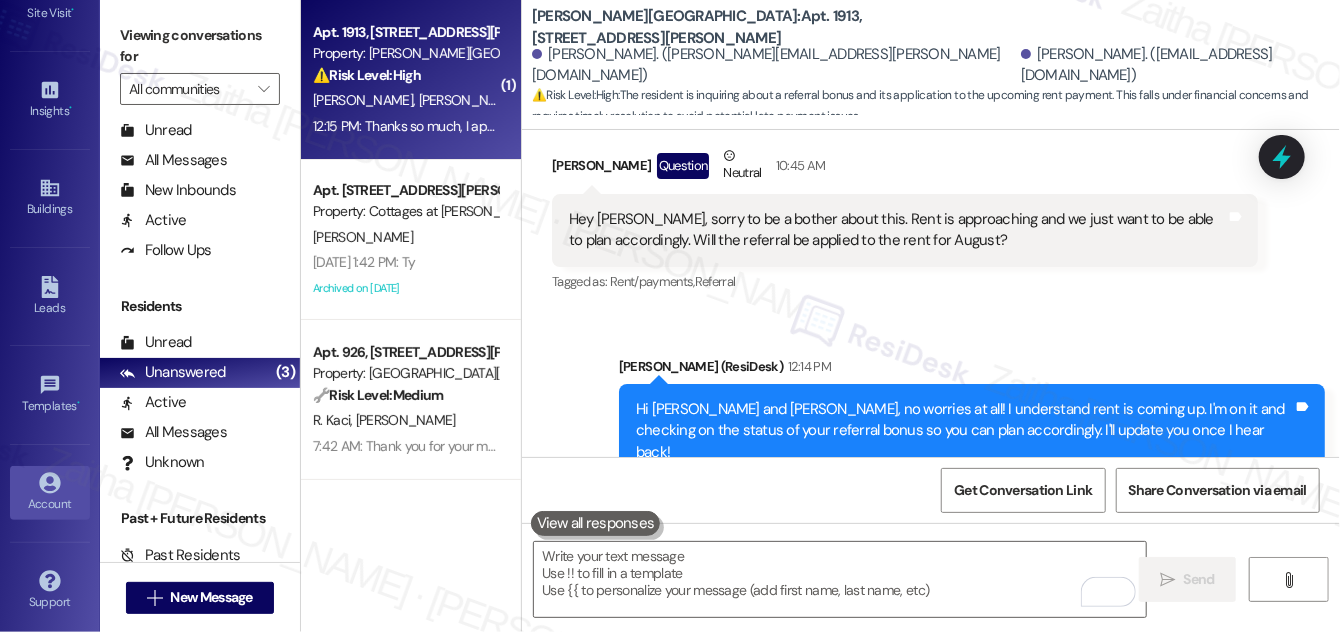 click on "Account" at bounding box center [50, 504] 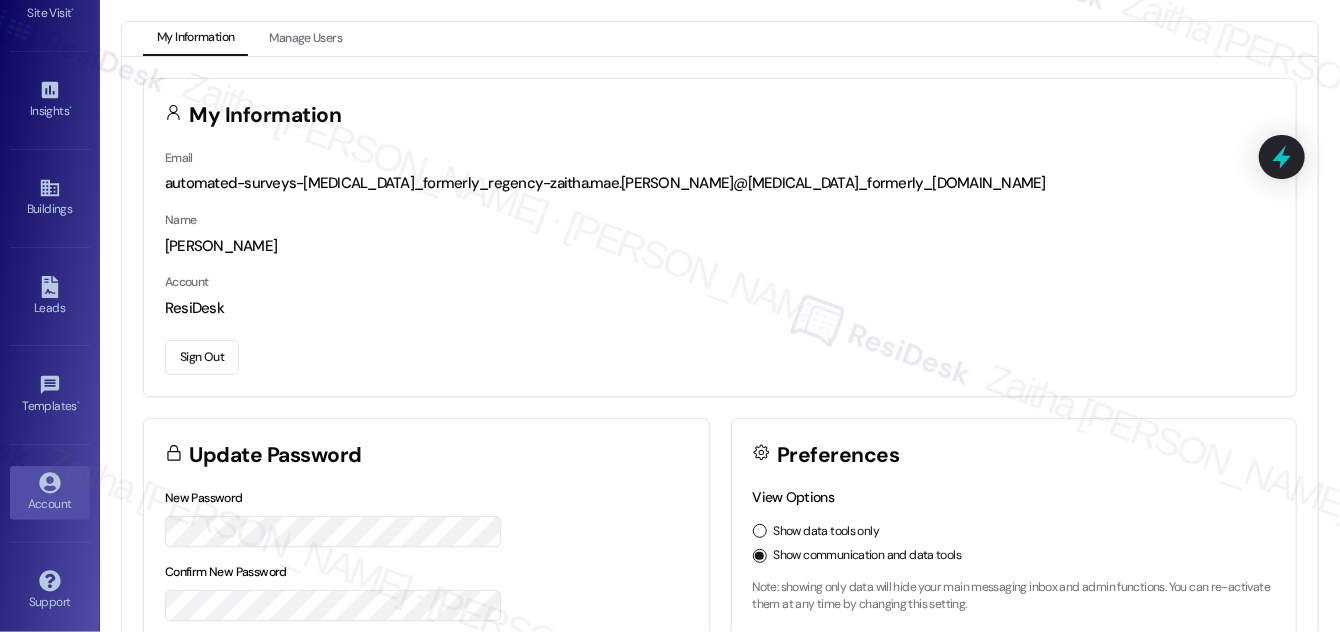 click on "Sign Out" at bounding box center (202, 357) 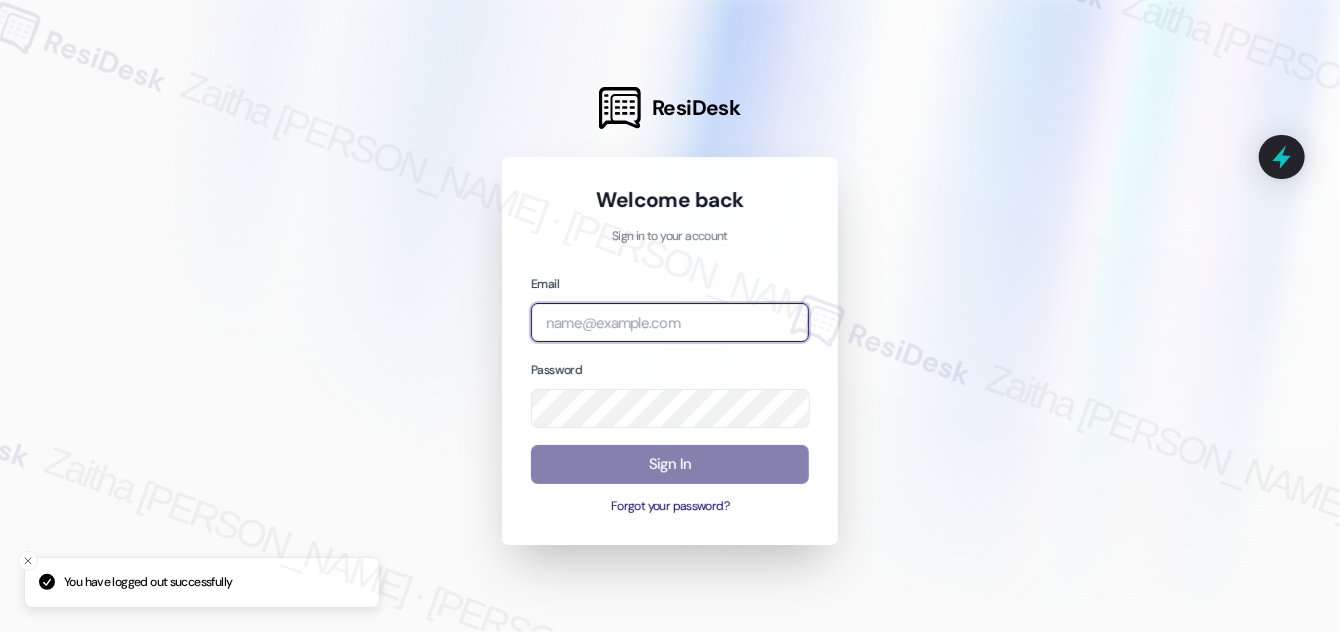 click at bounding box center (670, 322) 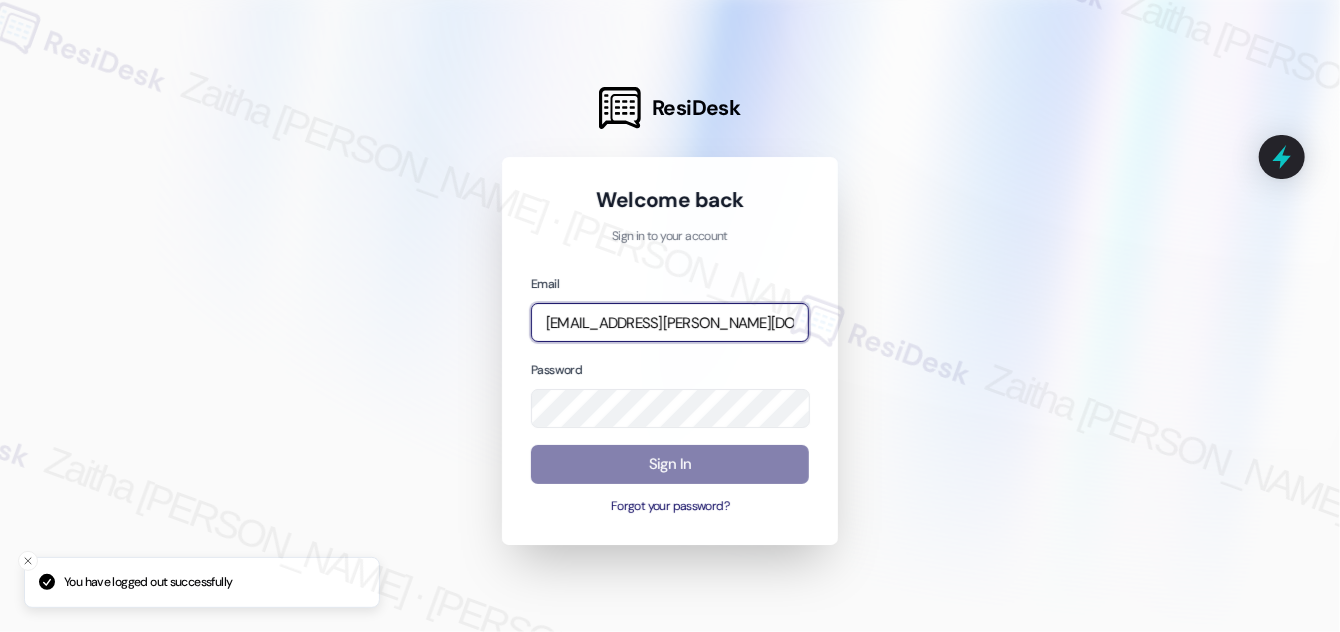type on "[EMAIL_ADDRESS][PERSON_NAME][DOMAIN_NAME]" 